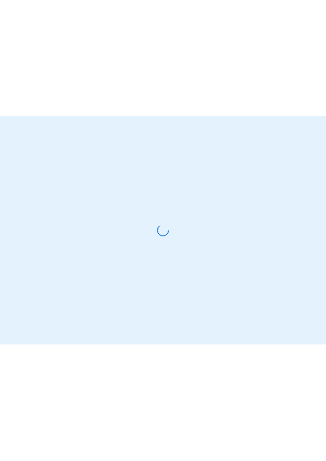 scroll, scrollTop: 0, scrollLeft: 0, axis: both 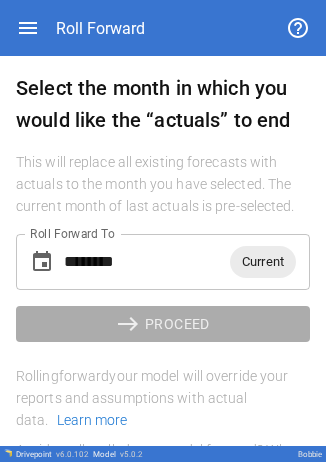 click on "Current" at bounding box center [263, 261] 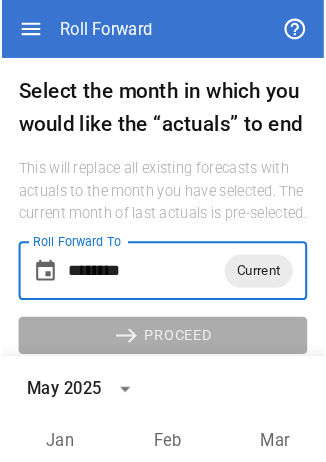 scroll, scrollTop: 179, scrollLeft: 0, axis: vertical 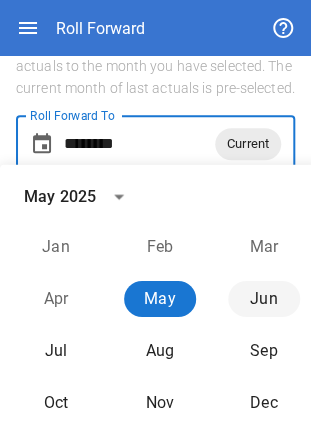 click on "Jun" at bounding box center (264, 299) 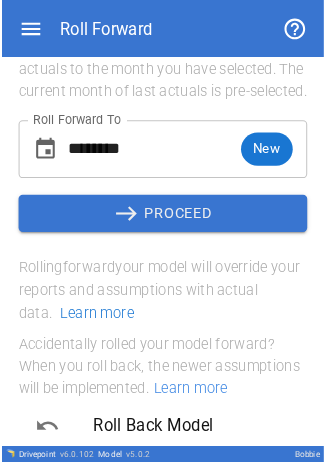 scroll, scrollTop: 103, scrollLeft: 0, axis: vertical 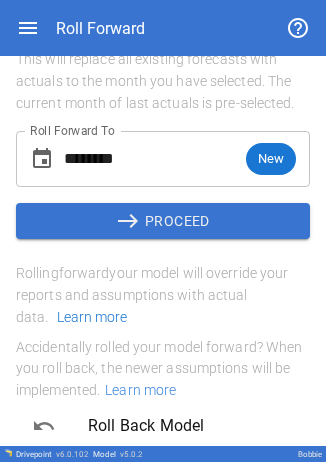 click on "east PROCEED" at bounding box center (163, 221) 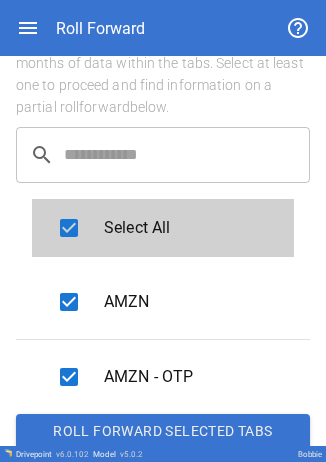 scroll, scrollTop: 251, scrollLeft: 0, axis: vertical 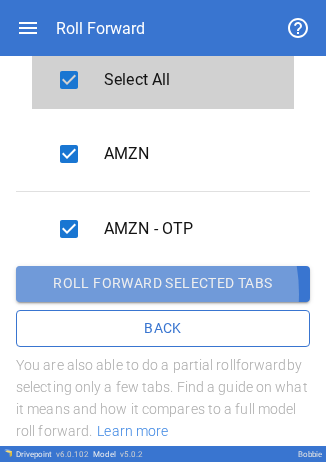 click on "Roll forward selected tabs" at bounding box center (163, 284) 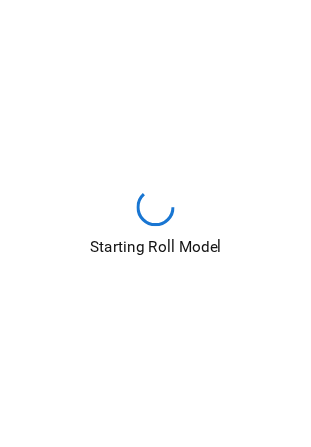 scroll, scrollTop: 103, scrollLeft: 0, axis: vertical 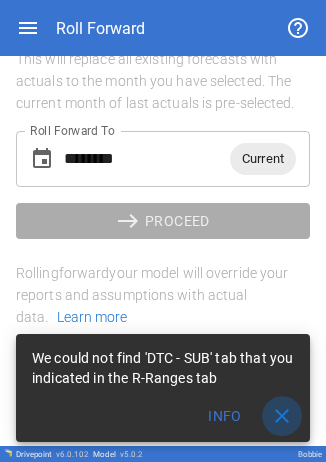 click on "close" at bounding box center (282, 416) 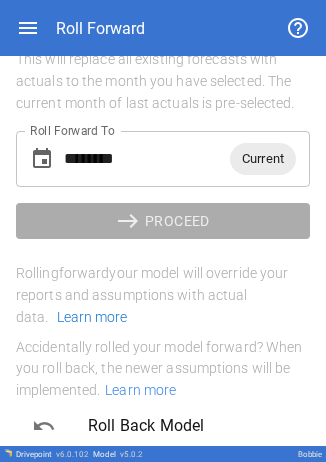 click on "Current" at bounding box center [263, 159] 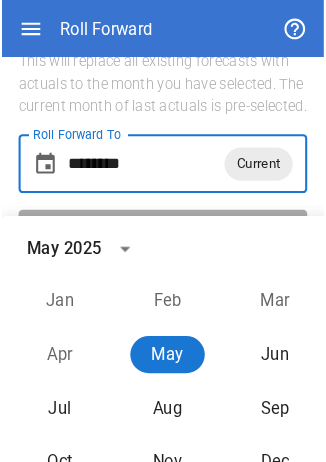 scroll, scrollTop: 135, scrollLeft: 0, axis: vertical 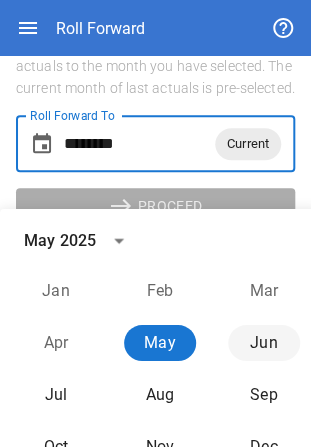 click on "Jun" at bounding box center (264, 343) 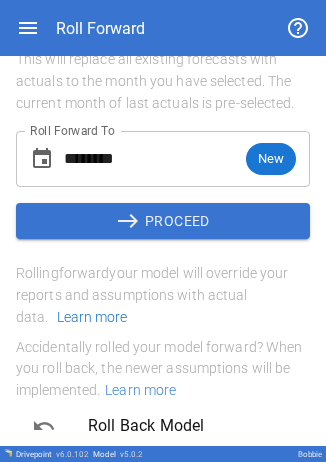 scroll, scrollTop: 103, scrollLeft: 0, axis: vertical 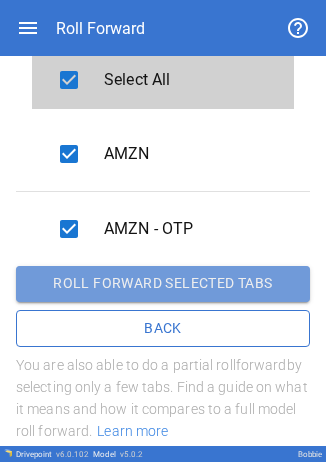 click on "Roll forward selected tabs" at bounding box center (163, 284) 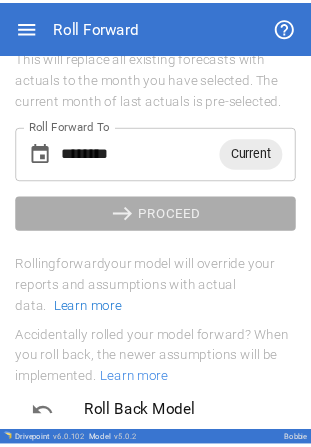 scroll, scrollTop: 103, scrollLeft: 0, axis: vertical 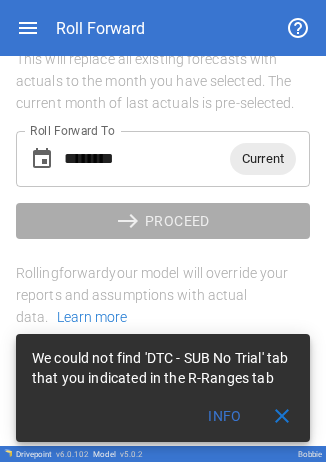 click on "close" at bounding box center (282, 416) 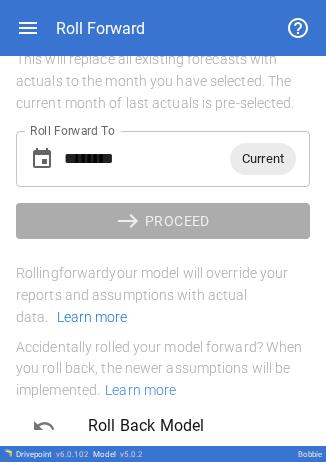 drag, startPoint x: 250, startPoint y: 143, endPoint x: 249, endPoint y: 154, distance: 11.045361 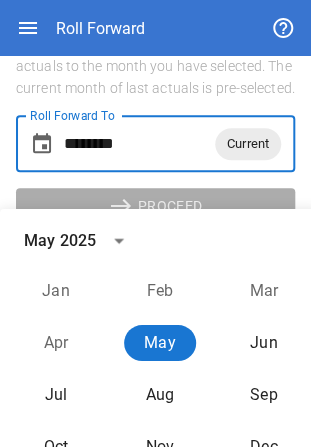 click on "******** Current Roll Forward To" at bounding box center [155, 144] 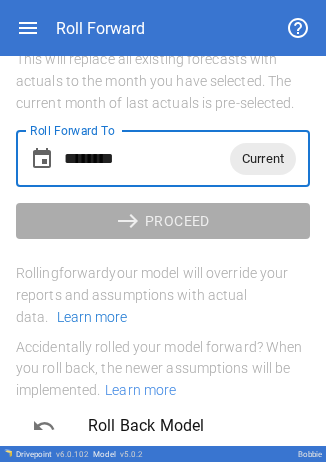 click on "Current" at bounding box center [263, 158] 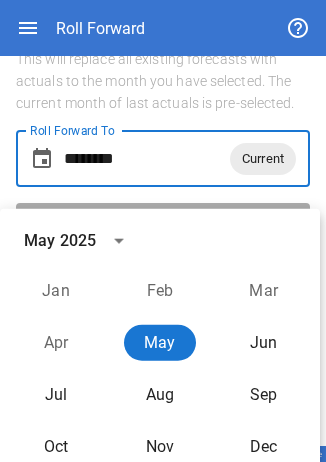 scroll, scrollTop: 135, scrollLeft: 0, axis: vertical 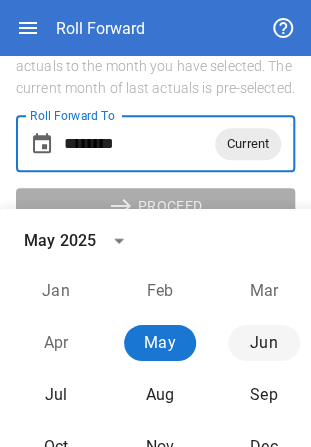 click on "Jun" at bounding box center (264, 343) 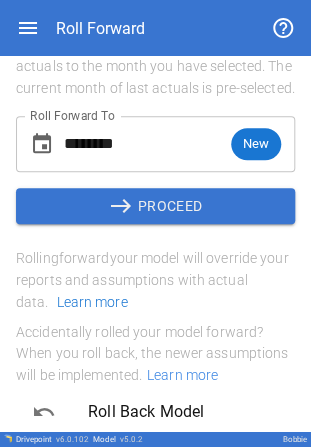 type on "********" 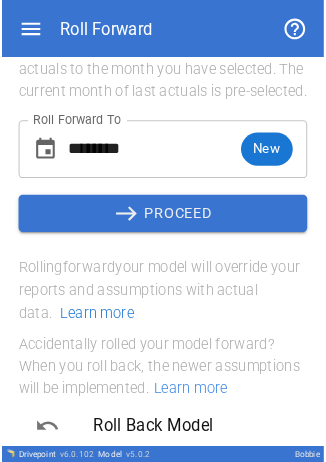 scroll, scrollTop: 103, scrollLeft: 0, axis: vertical 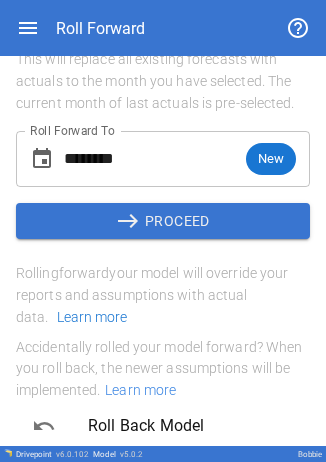 click on "east PROCEED" at bounding box center [163, 221] 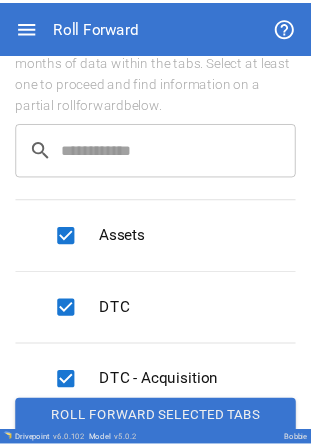scroll, scrollTop: 284, scrollLeft: 0, axis: vertical 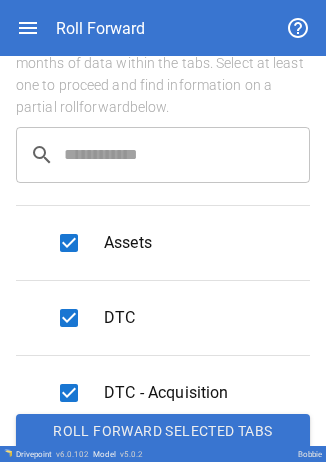 click on "Roll forward selected tabs" at bounding box center (163, 432) 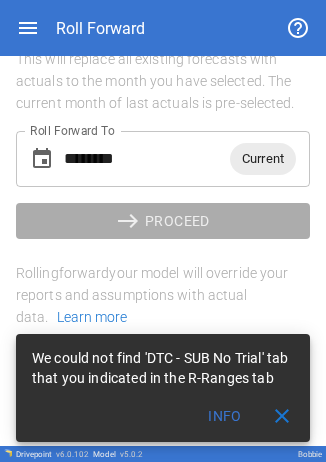 click on "******** Current Roll Forward To" at bounding box center (163, 159) 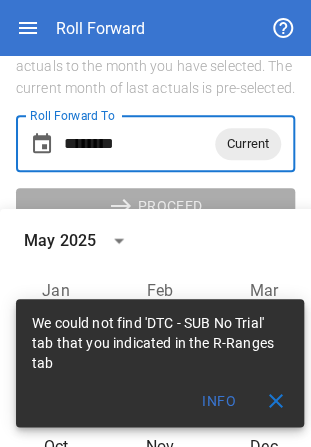 click on "Current" at bounding box center [248, 143] 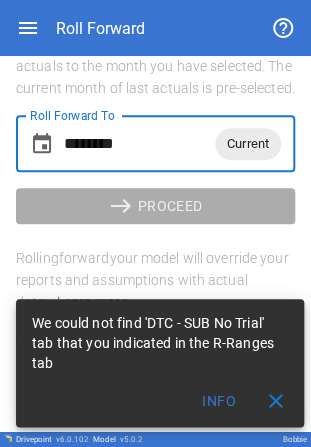 scroll, scrollTop: 103, scrollLeft: 0, axis: vertical 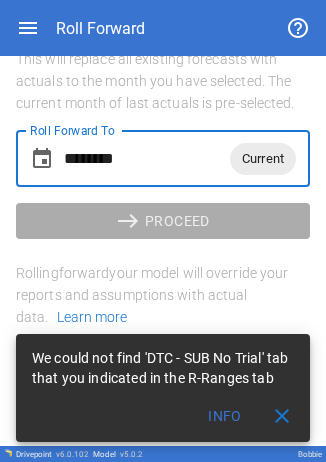 click on "close" at bounding box center [282, 416] 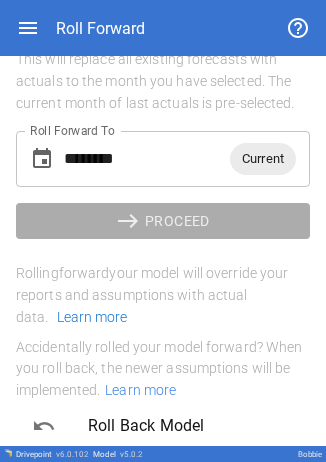 click on "Current" at bounding box center [263, 158] 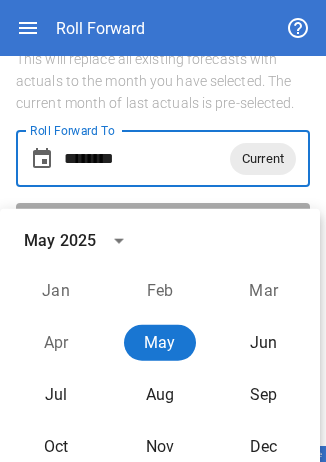 scroll, scrollTop: 135, scrollLeft: 0, axis: vertical 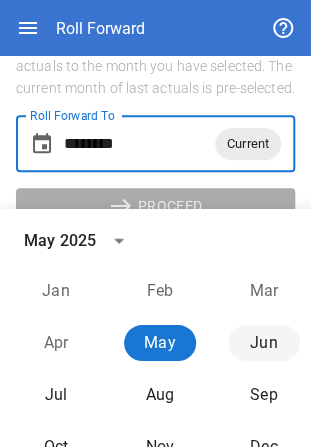 click on "Jun" at bounding box center (264, 343) 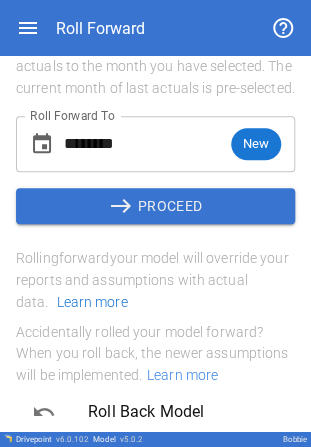 click on "Select the month in which you would like the “actuals” to end This will replace all existing forecasts with actuals to the month you have selected. The current month of last actuals is pre-selected. Roll Forward To ******** New Roll Forward To east PROCEED Rolling  forward  your model will override your reports and assumptions with actual data. Learn more" at bounding box center (155, 134) 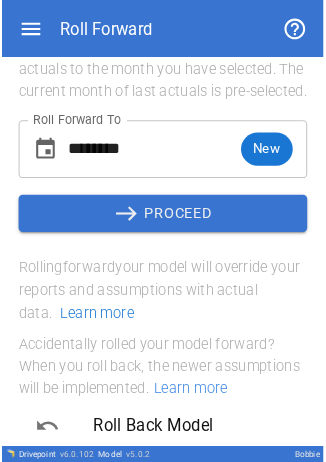 scroll, scrollTop: 103, scrollLeft: 0, axis: vertical 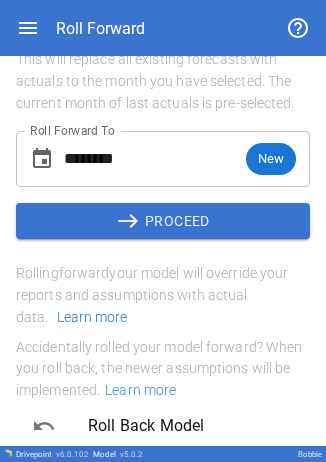 click on "east PROCEED" at bounding box center [163, 221] 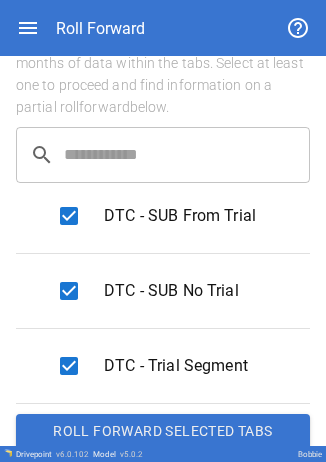 scroll, scrollTop: 648, scrollLeft: 0, axis: vertical 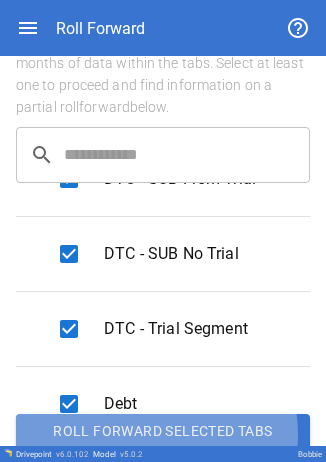 click on "Roll forward selected tabs" at bounding box center (163, 432) 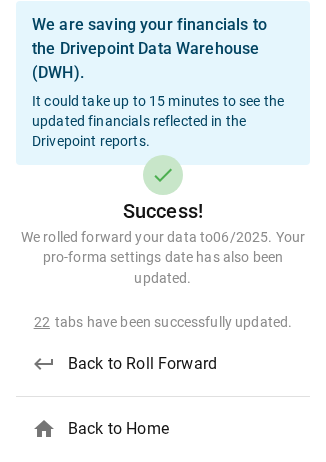 click on "home Back to Home" at bounding box center (163, 429) 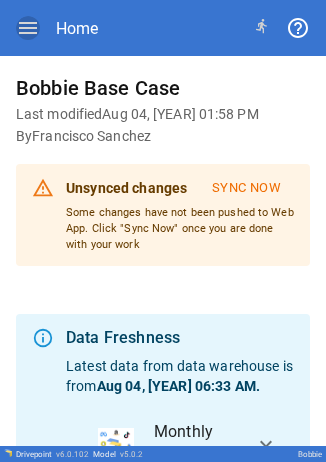 click 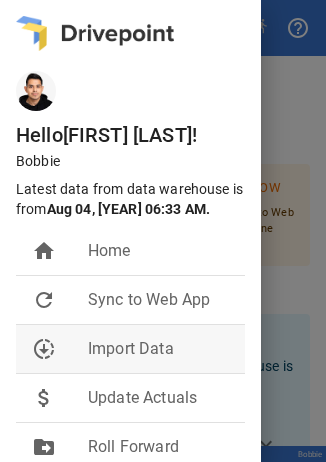 click on "Import Data" at bounding box center (158, 349) 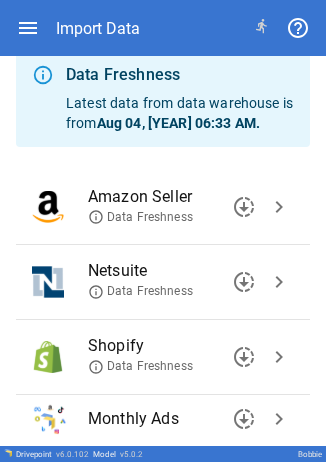 scroll, scrollTop: 82, scrollLeft: 0, axis: vertical 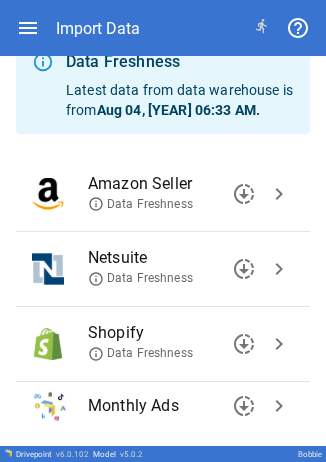 click on "chevron_right" at bounding box center (279, 344) 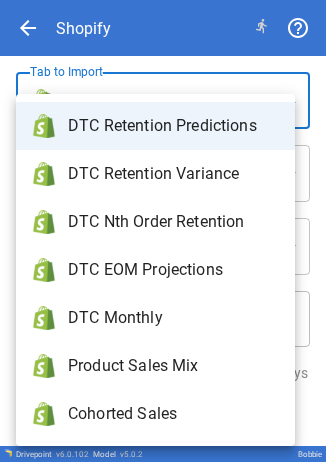click on "**********" at bounding box center [163, 231] 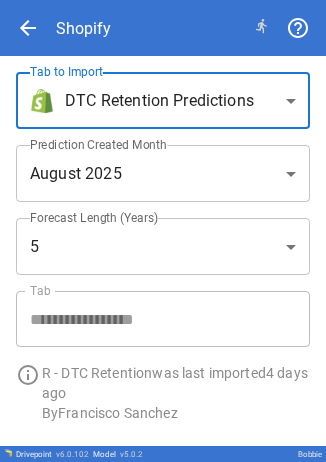 click on "**********" at bounding box center [163, 231] 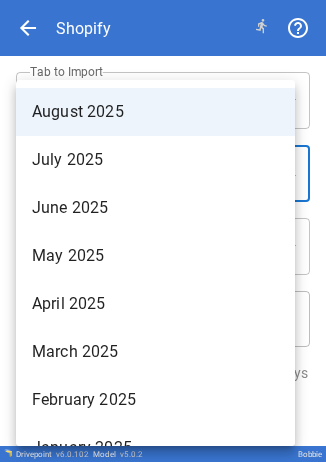click on "June 2025" at bounding box center (155, 208) 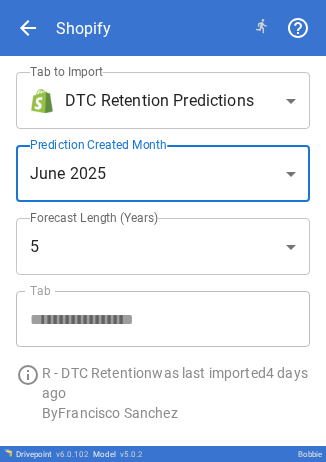scroll, scrollTop: 60, scrollLeft: 0, axis: vertical 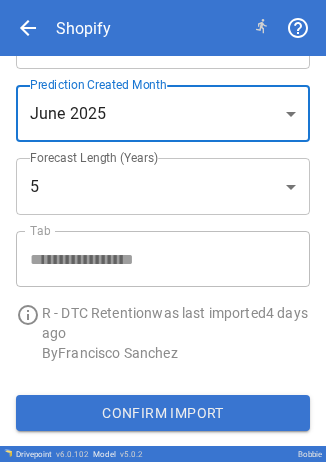 click on "Confirm Import" at bounding box center (163, 413) 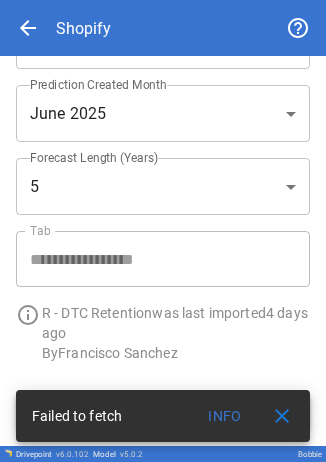 scroll, scrollTop: 6, scrollLeft: 0, axis: vertical 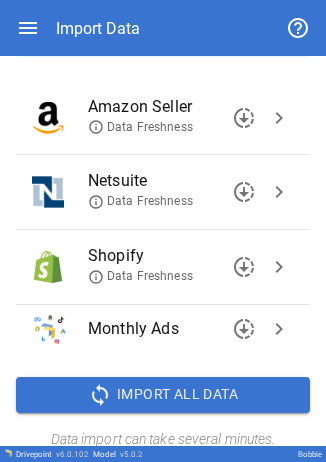 click on "Shopify Data Freshness downloading chevron_right" at bounding box center [163, 267] 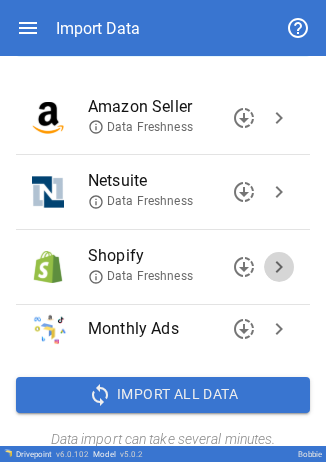 click on "chevron_right" at bounding box center (279, 267) 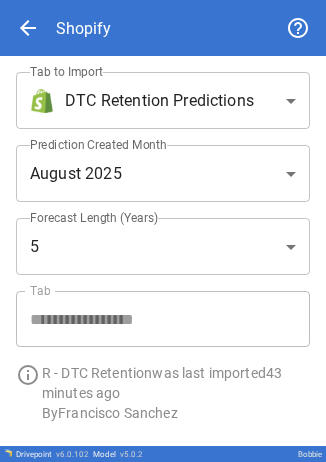 click on "**********" at bounding box center (163, 231) 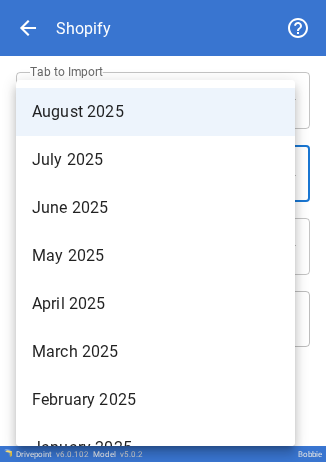 click on "June 2025" at bounding box center [155, 208] 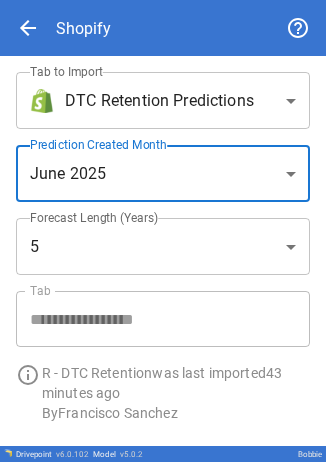 scroll, scrollTop: 60, scrollLeft: 0, axis: vertical 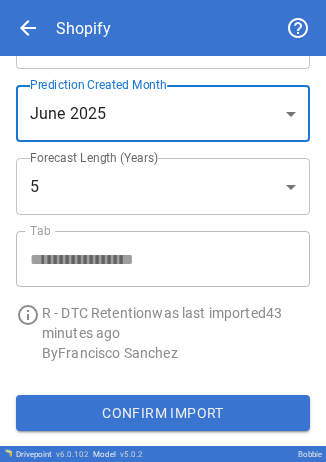 click on "Confirm Import" at bounding box center [163, 413] 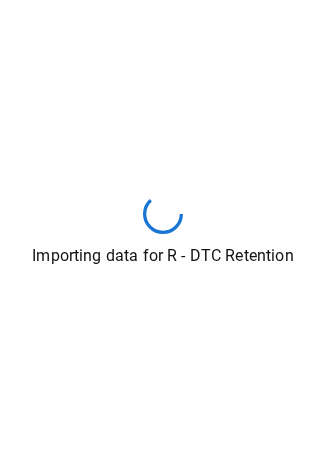 type 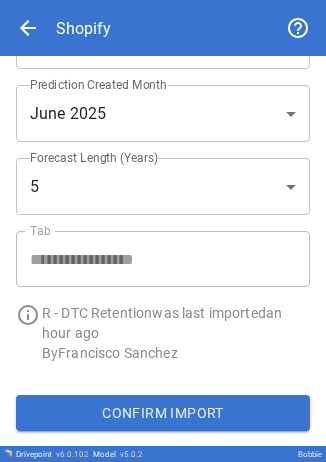 scroll, scrollTop: 0, scrollLeft: 0, axis: both 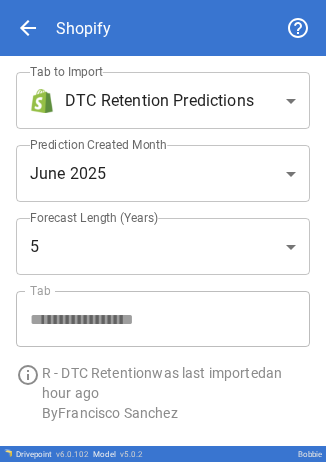 click on "**********" at bounding box center [163, 231] 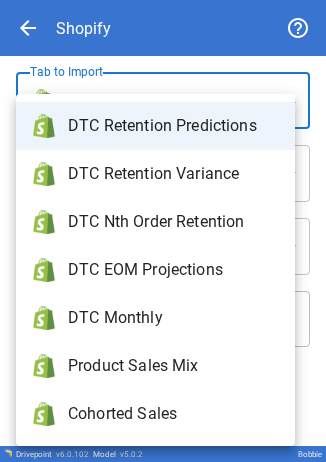 click on "DTC Monthly" at bounding box center [173, 318] 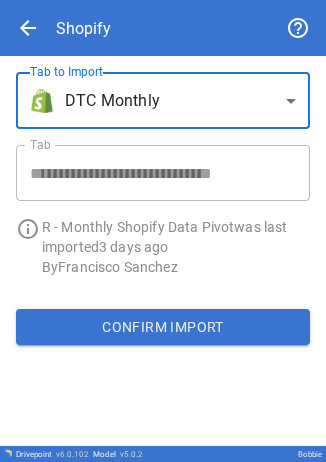 click on "Confirm Import" at bounding box center (163, 327) 